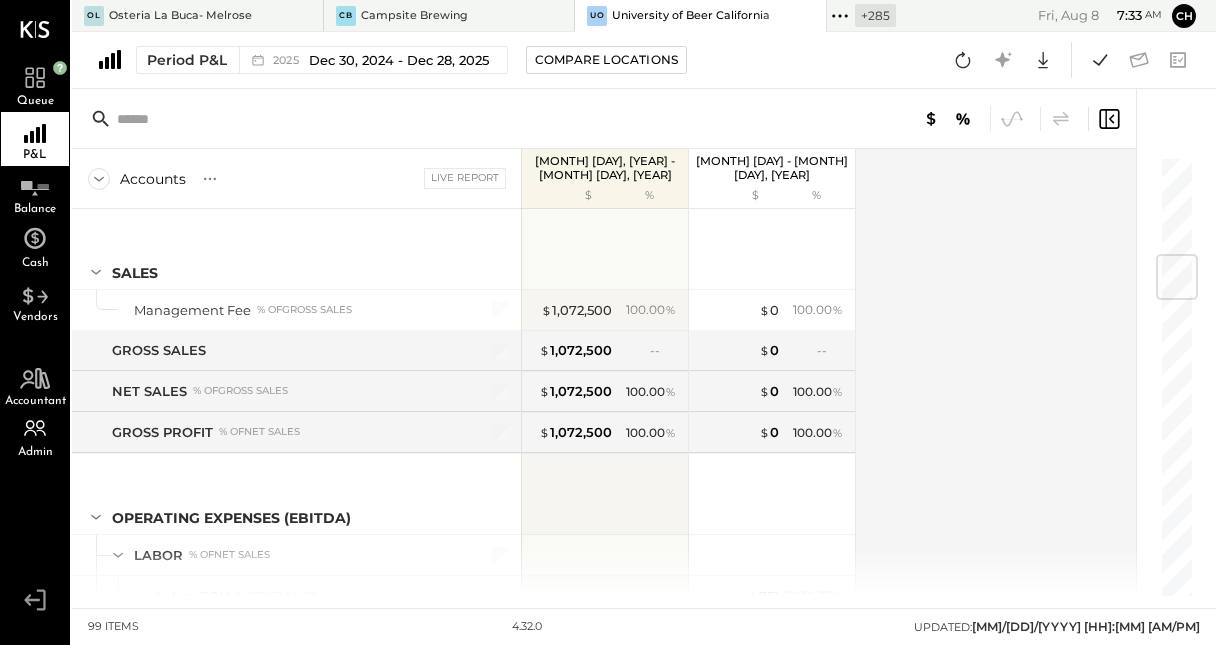 scroll, scrollTop: 0, scrollLeft: 0, axis: both 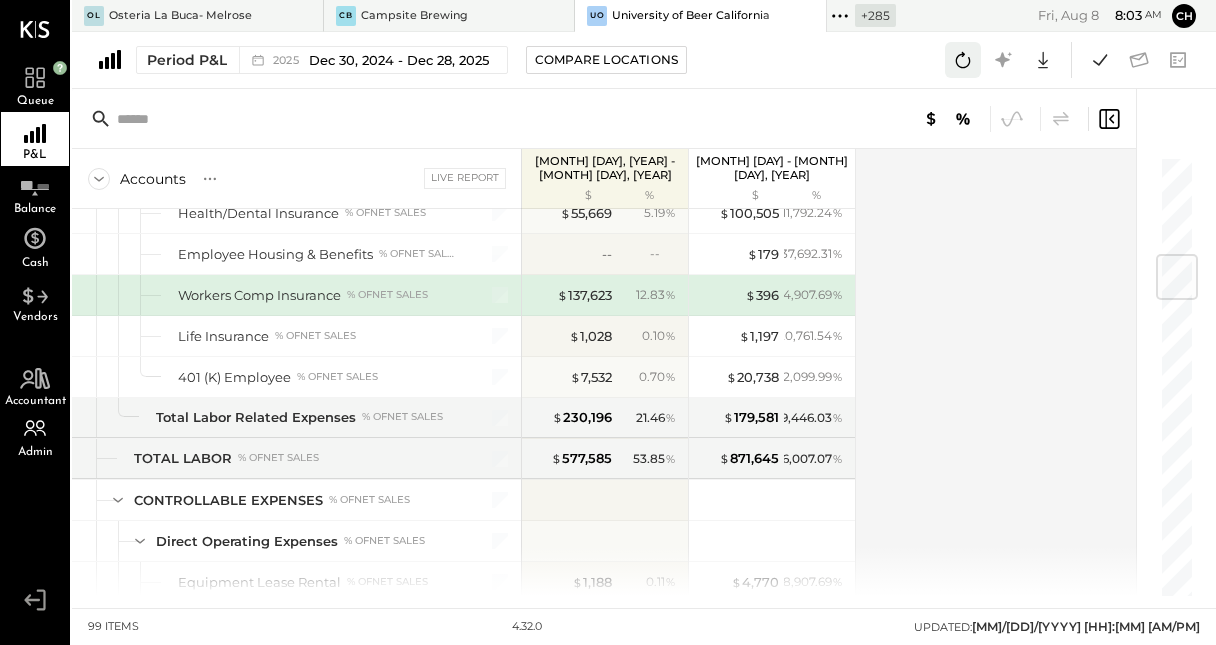 click 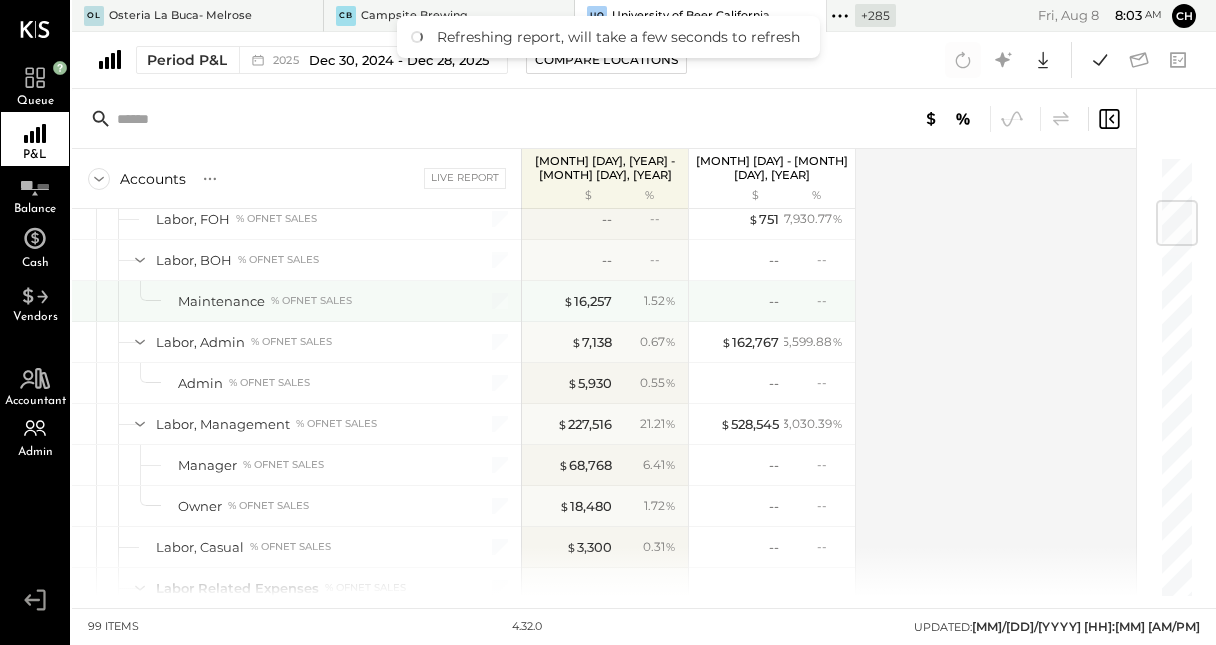 scroll, scrollTop: 0, scrollLeft: 0, axis: both 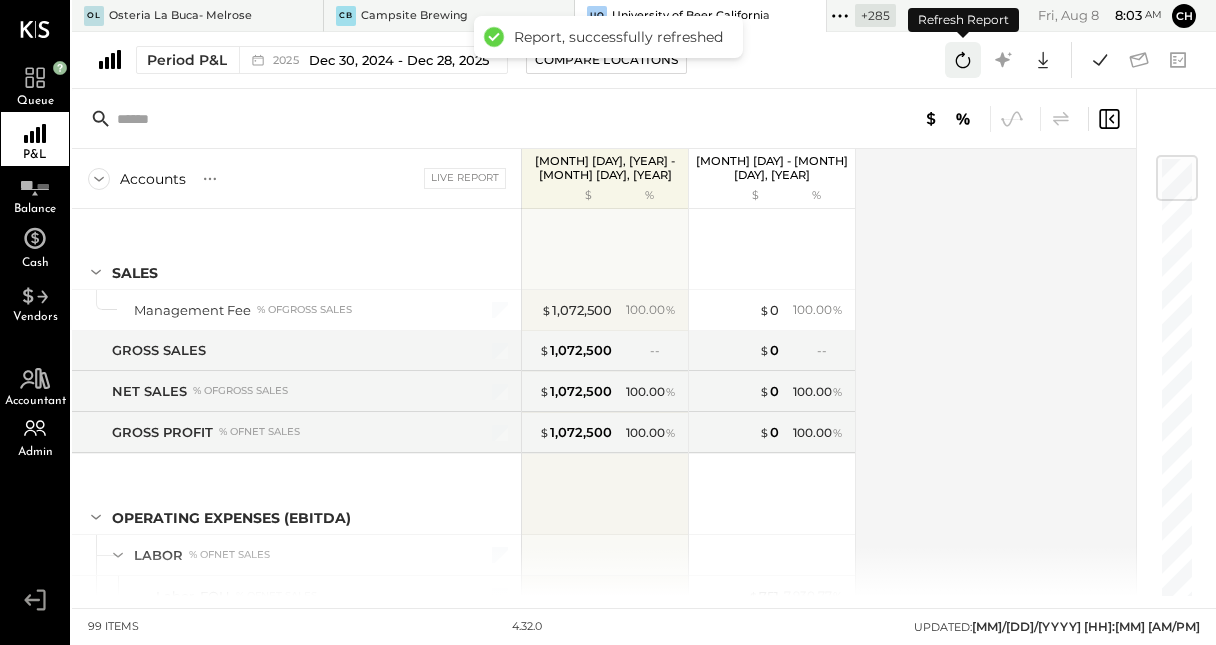 click 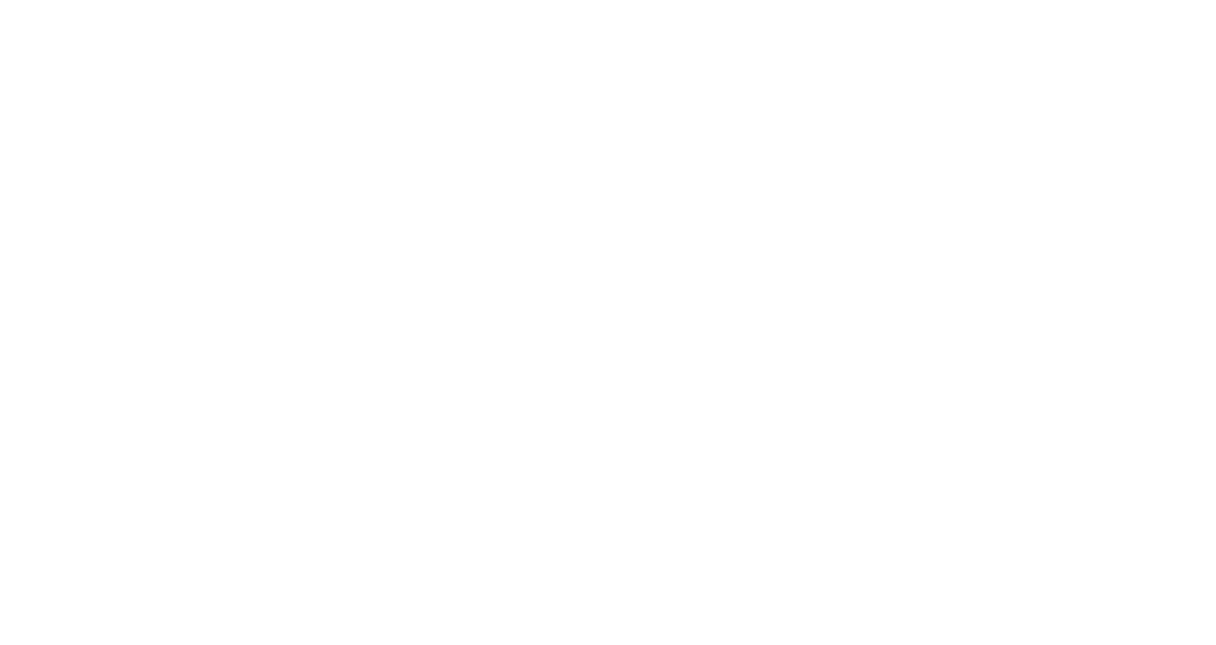 scroll, scrollTop: 0, scrollLeft: 0, axis: both 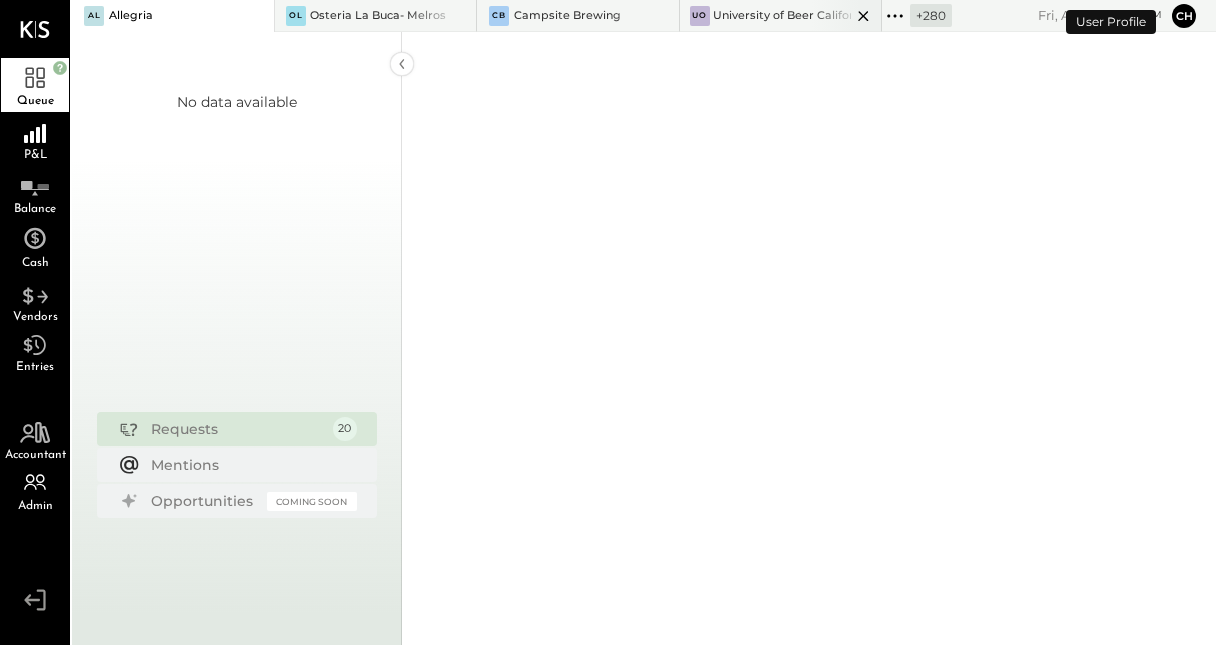 click at bounding box center (846, 15) 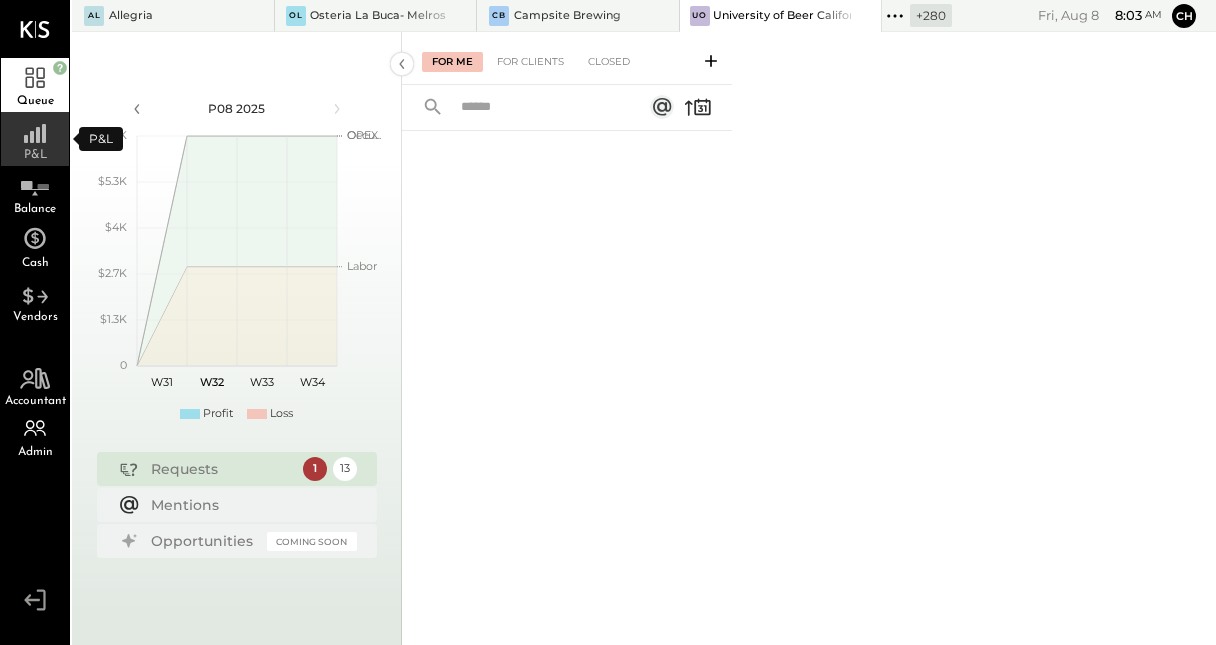 click 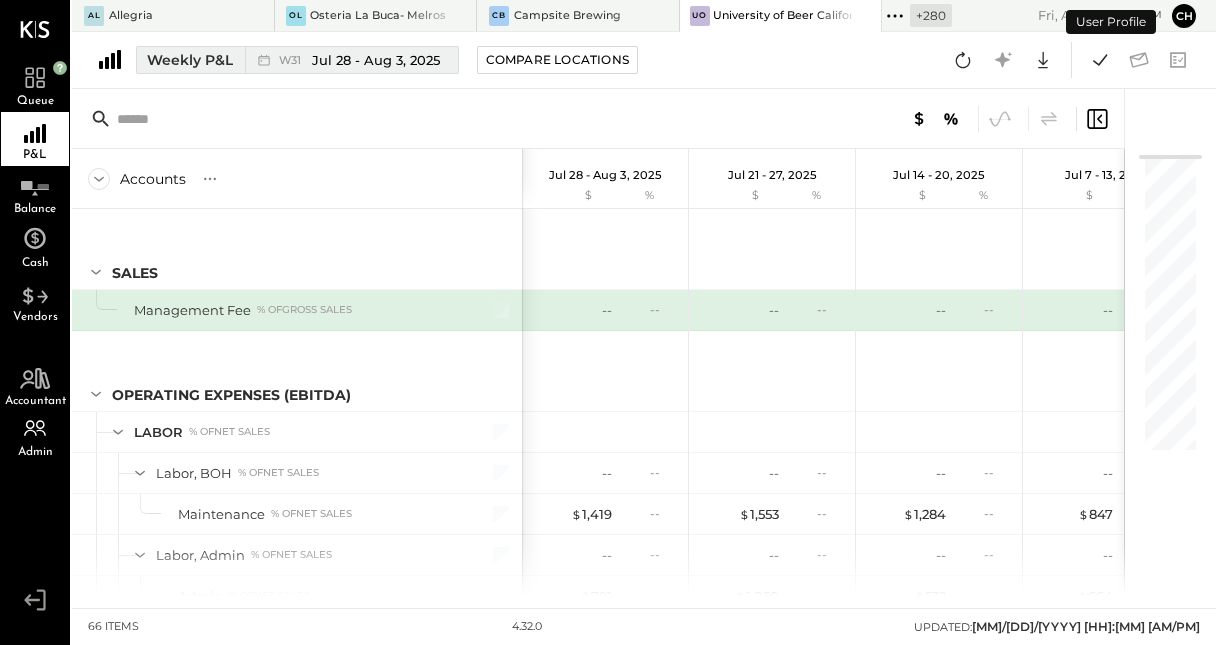click 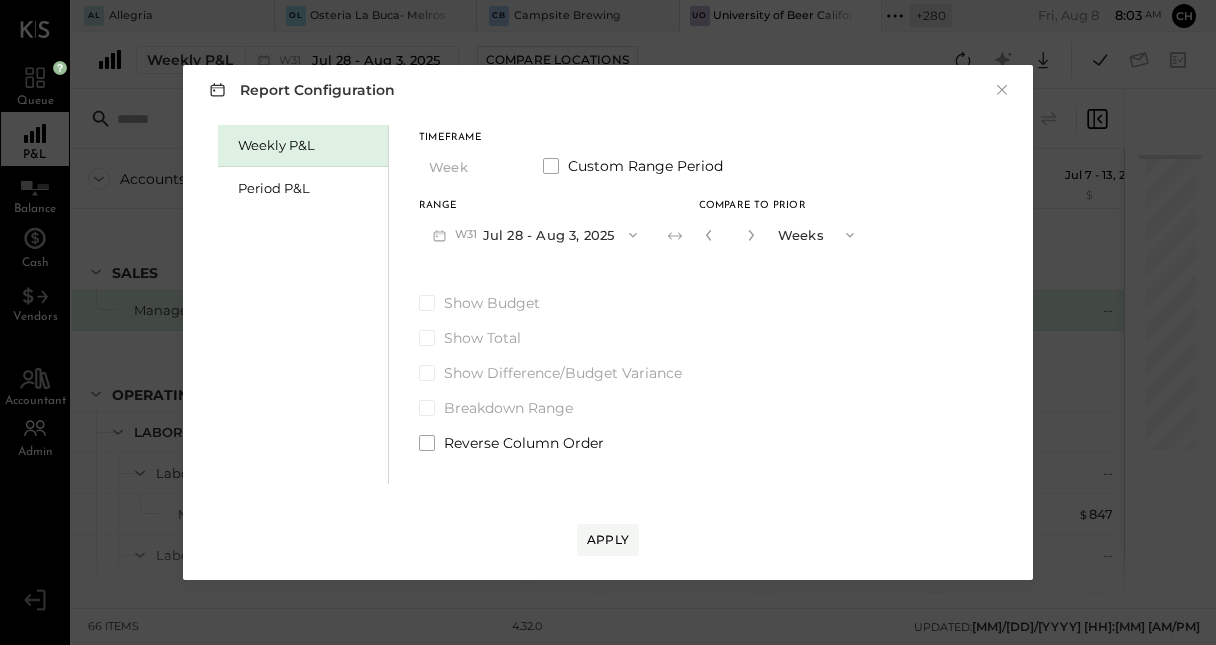 click on "W31 Jul 28 - Aug 3, 2025" at bounding box center [535, 234] 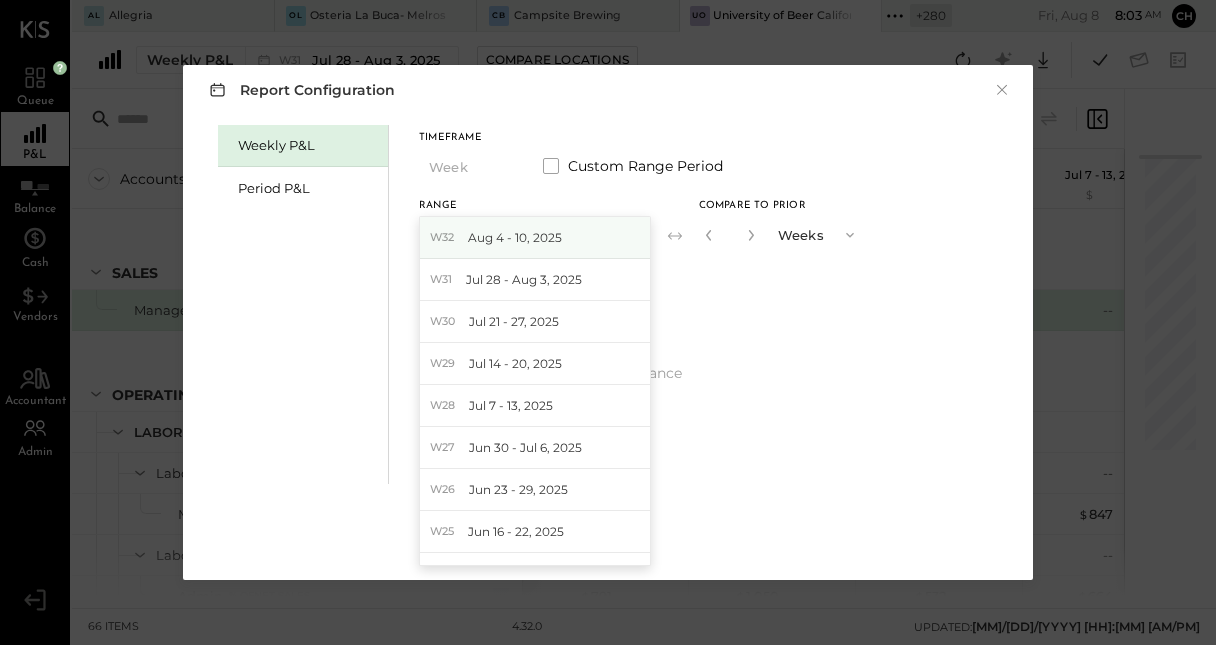 click on "Aug 4 - 10, 2025" at bounding box center (515, 237) 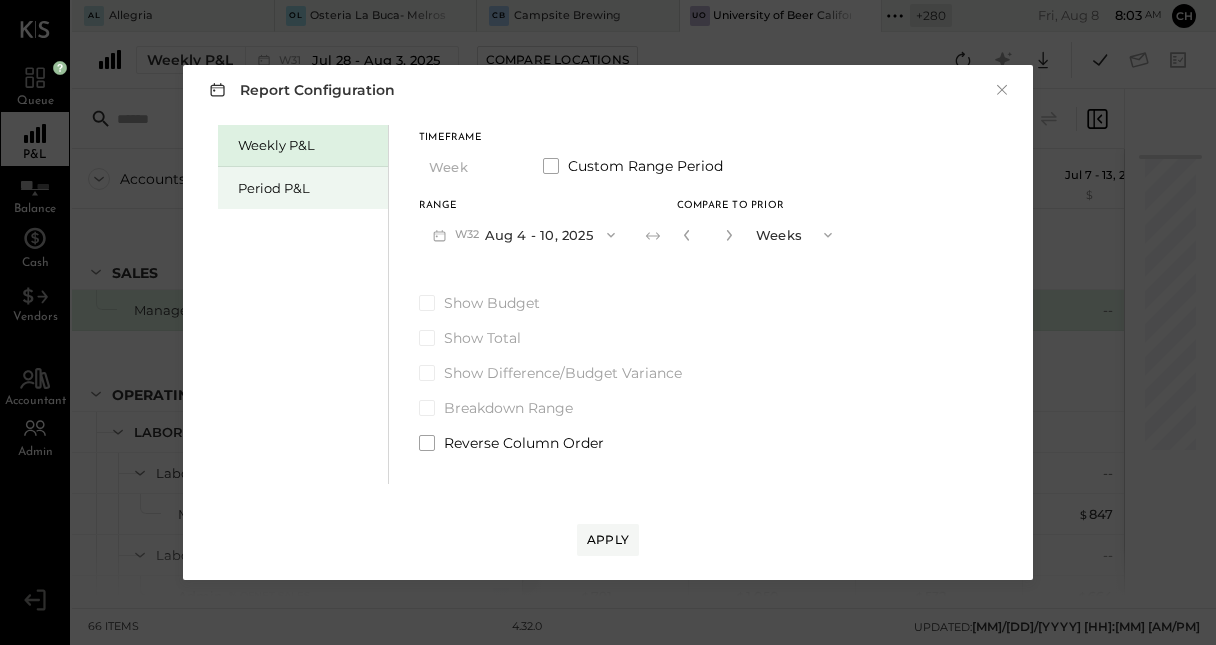 click on "Period P&L" at bounding box center [308, 188] 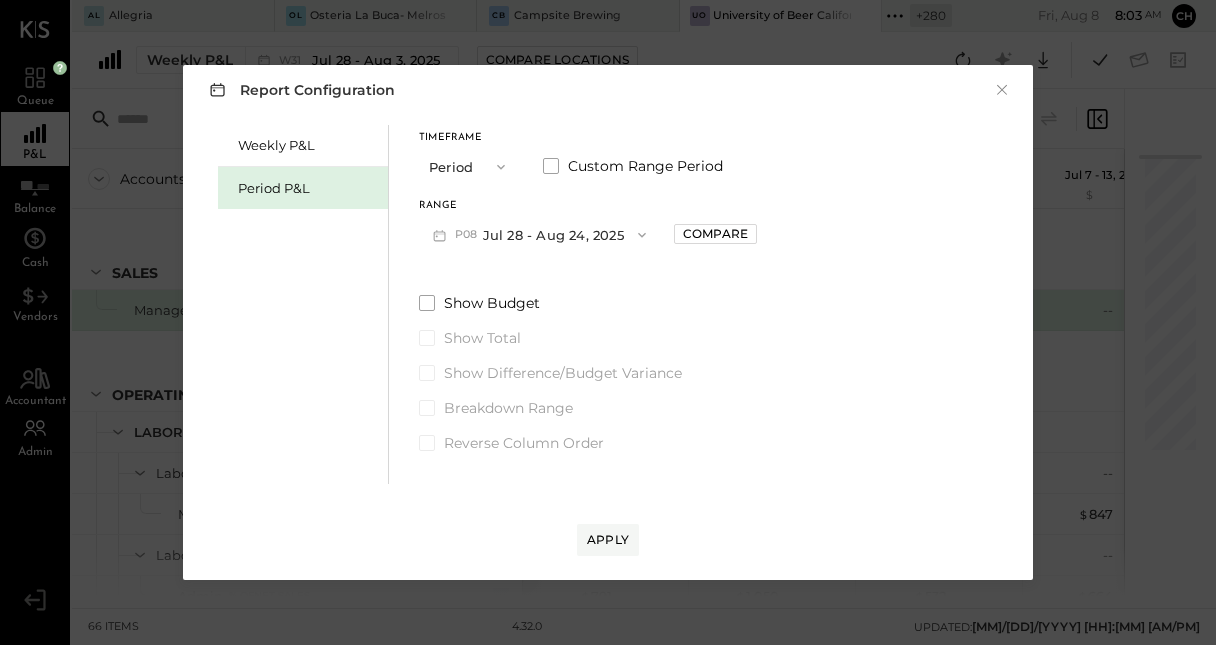 click at bounding box center [496, 167] 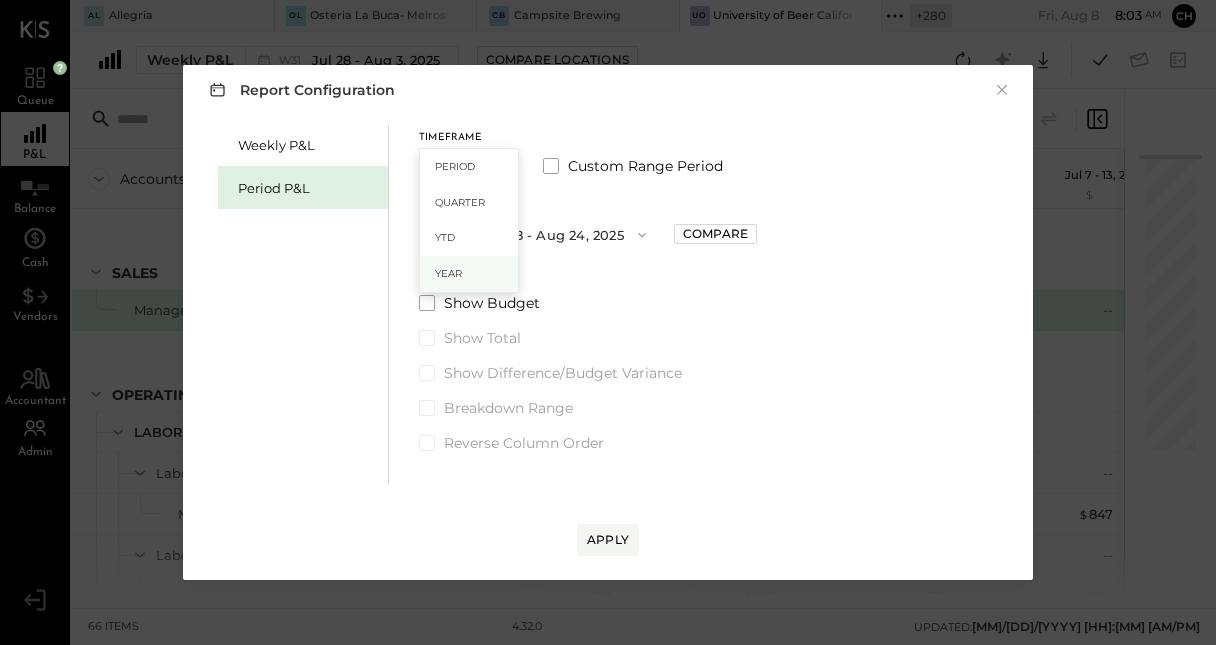 click on "Year" at bounding box center (469, 274) 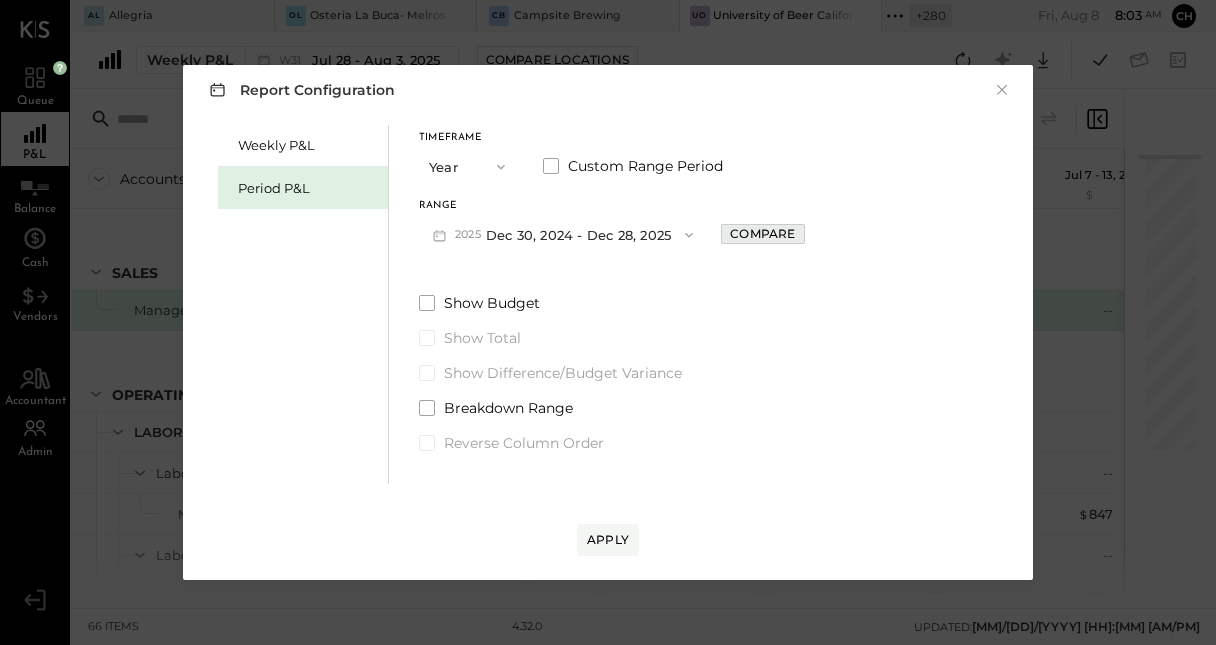 click on "Compare" at bounding box center (762, 233) 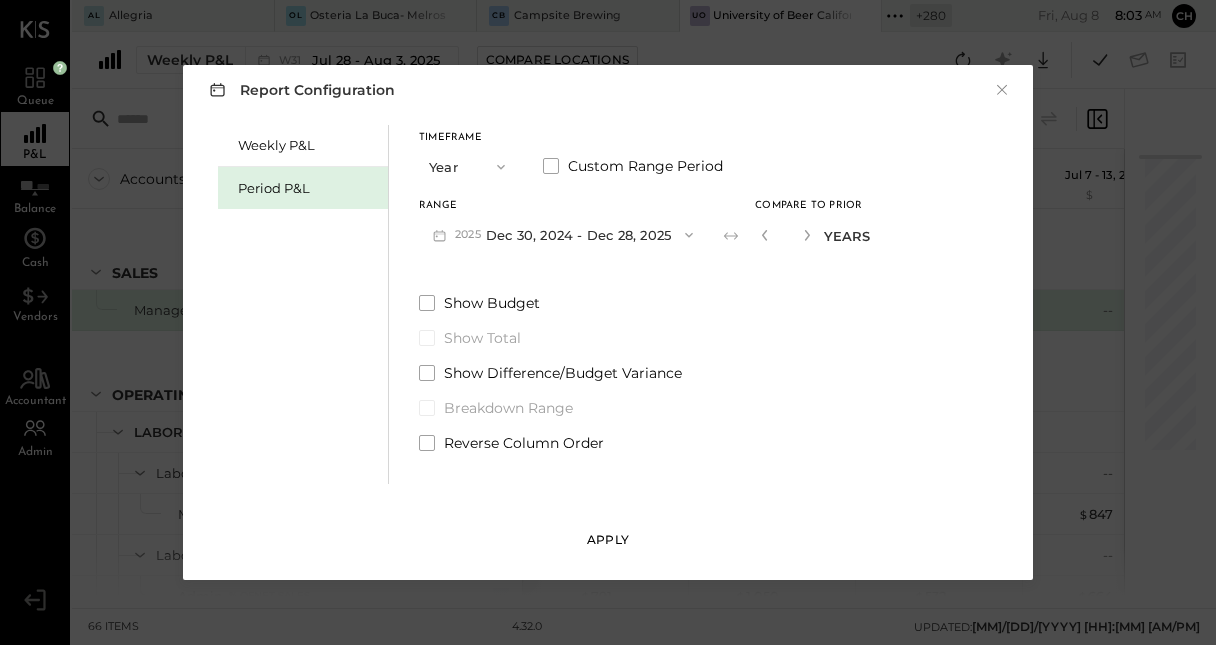 click on "Apply" at bounding box center (608, 539) 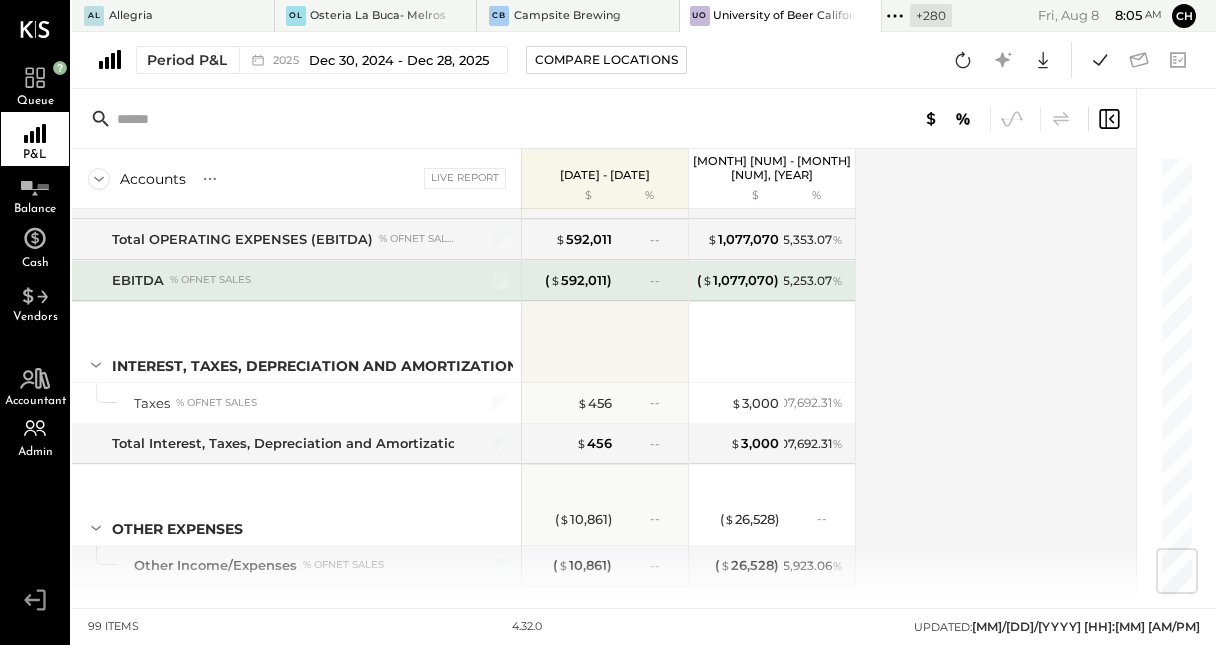 scroll, scrollTop: 3430, scrollLeft: 0, axis: vertical 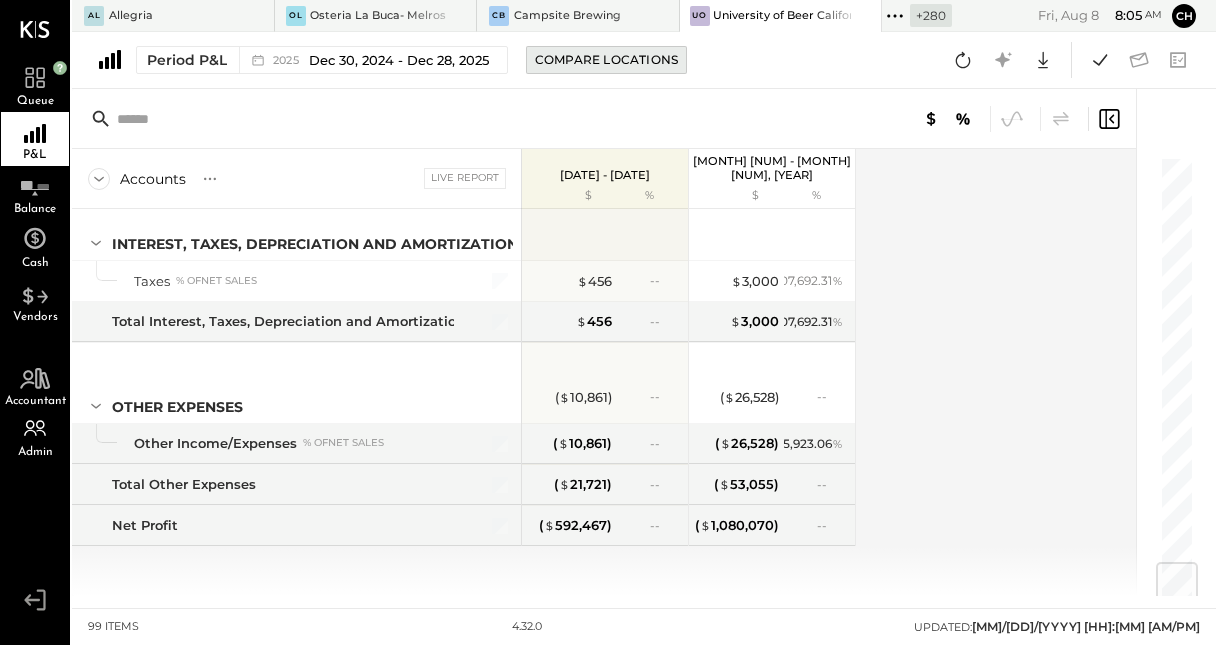 click on "Compare Locations" at bounding box center (606, 59) 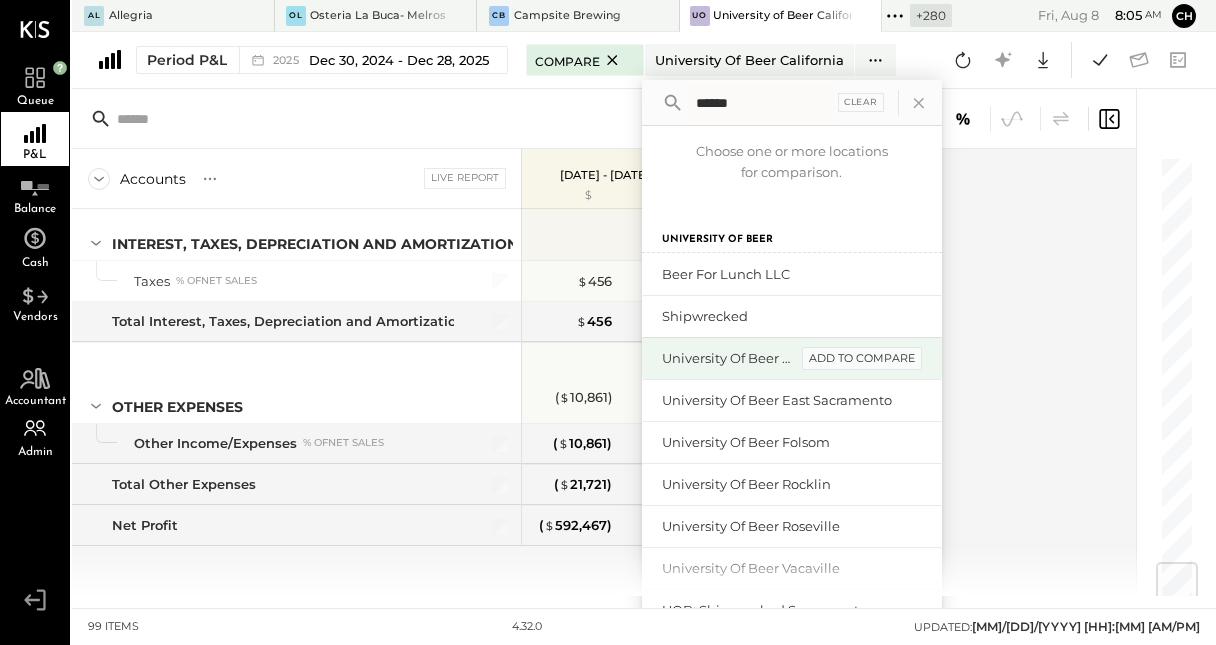 type on "******" 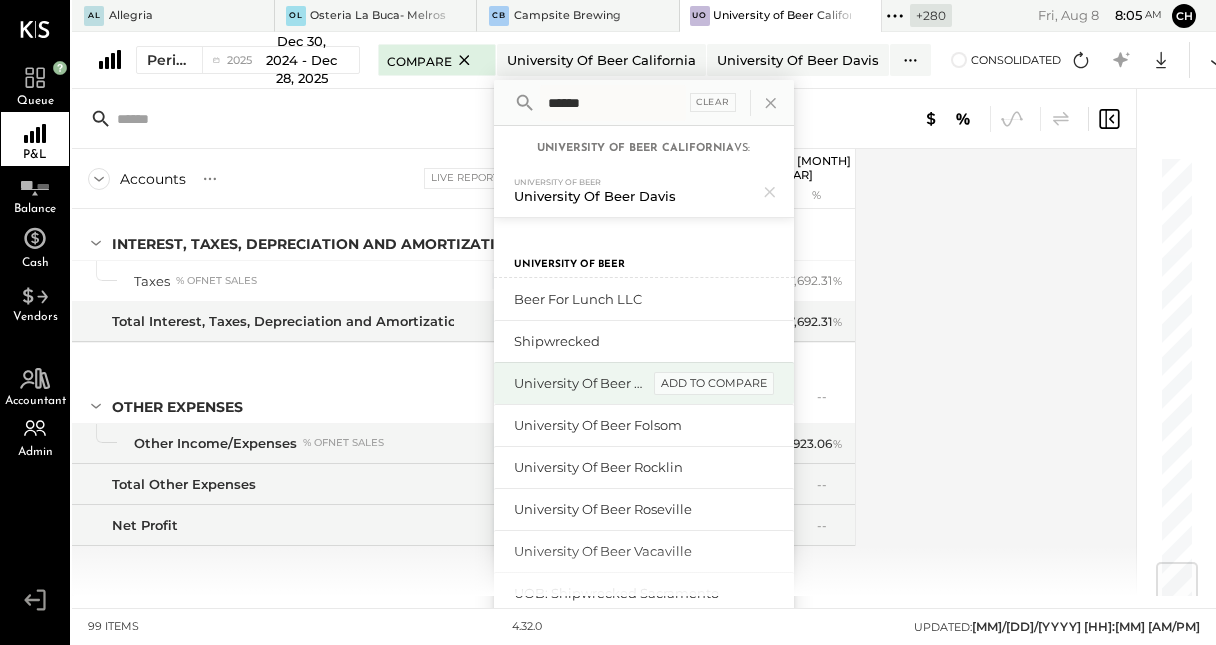 click on "add to compare" at bounding box center (714, 384) 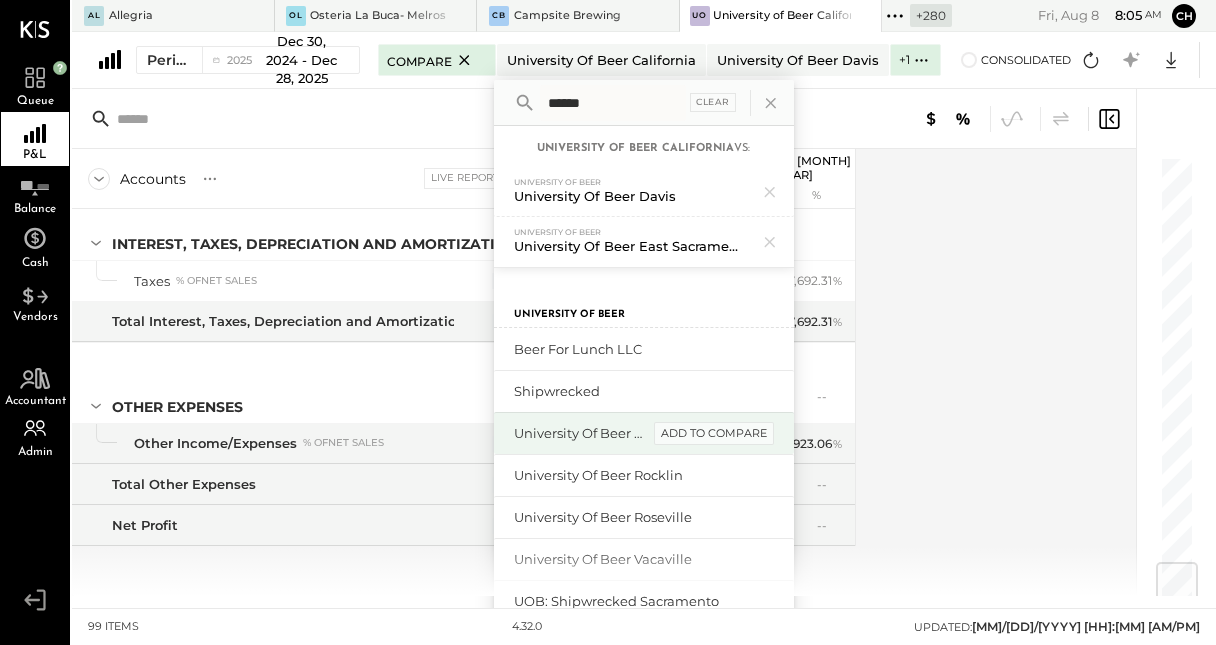 scroll, scrollTop: 102, scrollLeft: 0, axis: vertical 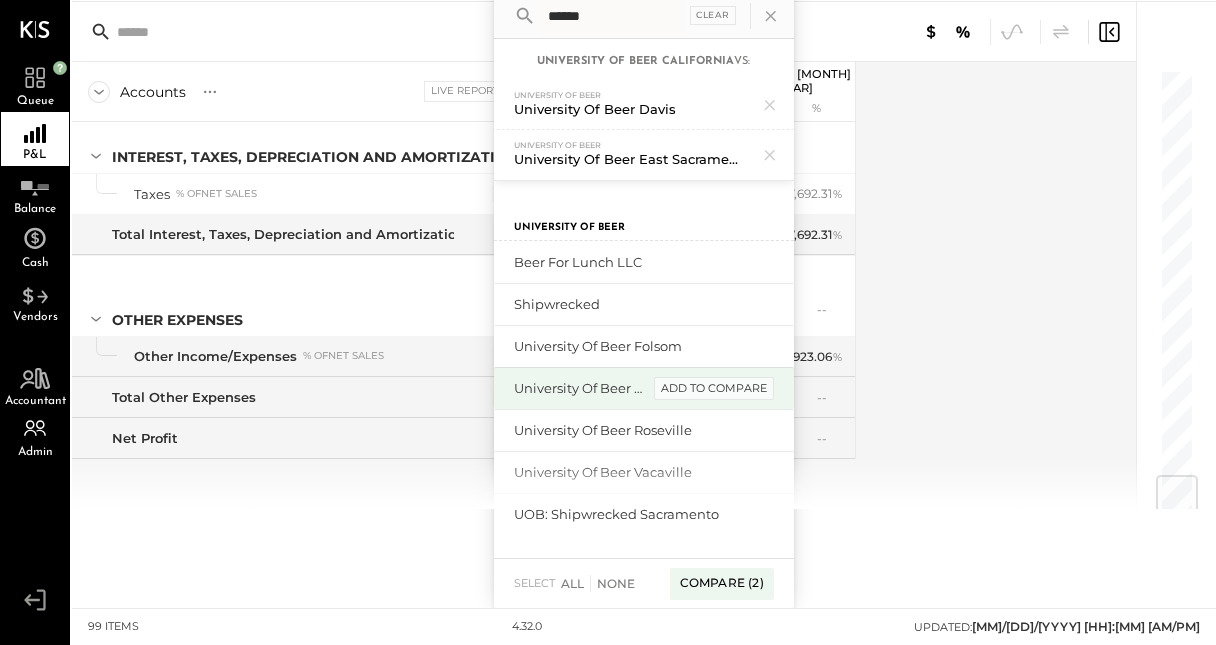 click on "add to compare" at bounding box center (714, 389) 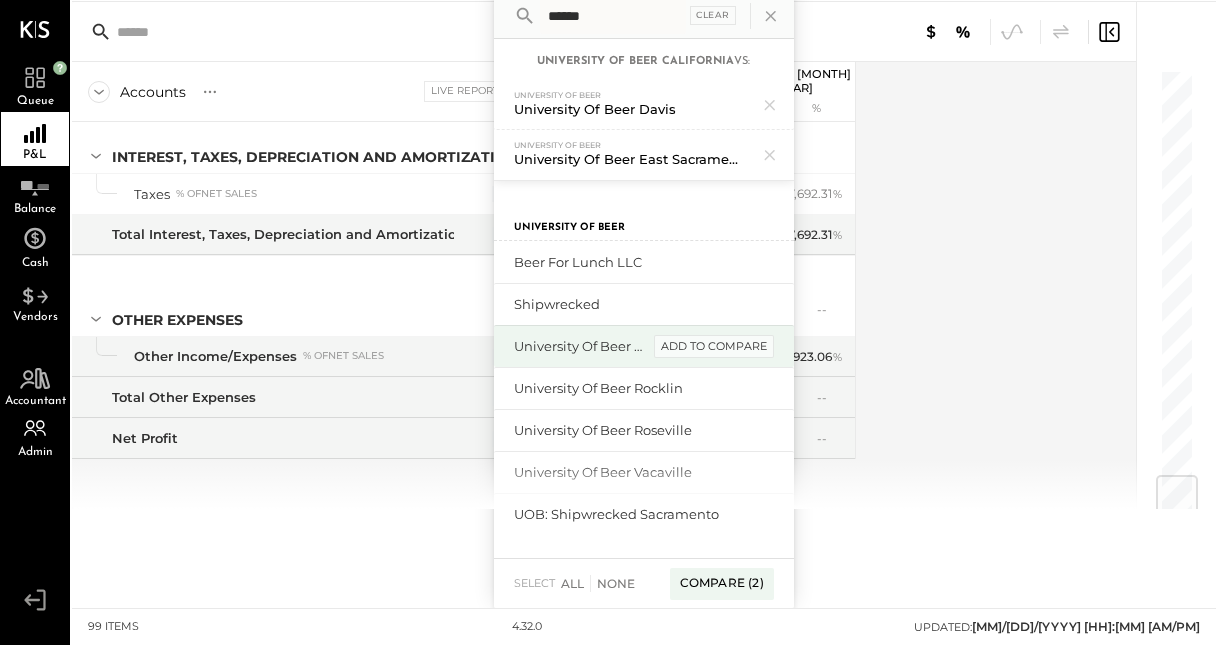 scroll, scrollTop: 102, scrollLeft: 0, axis: vertical 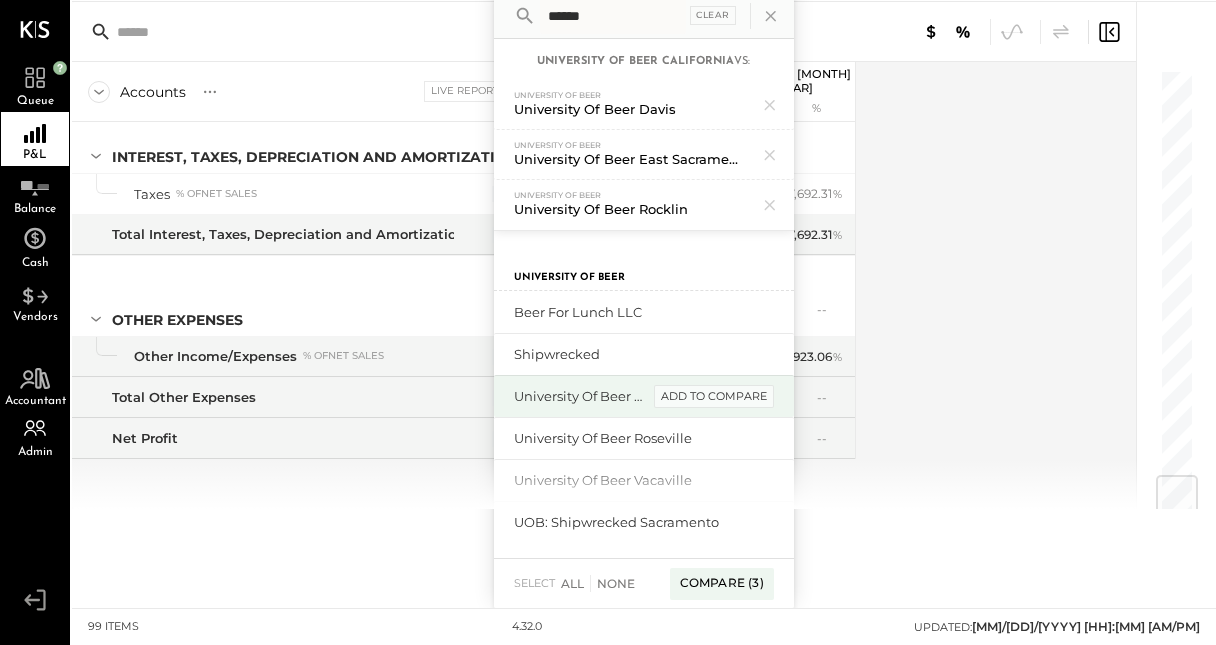 click on "add to compare" at bounding box center (714, 397) 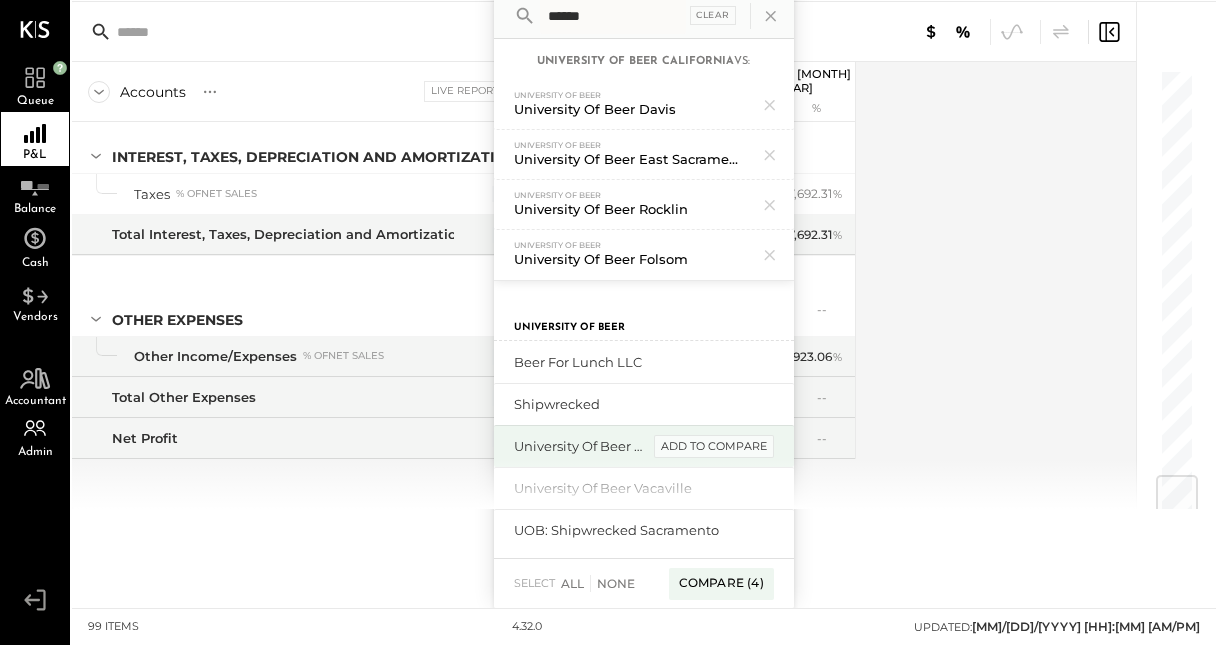 click on "add to compare" at bounding box center [714, 447] 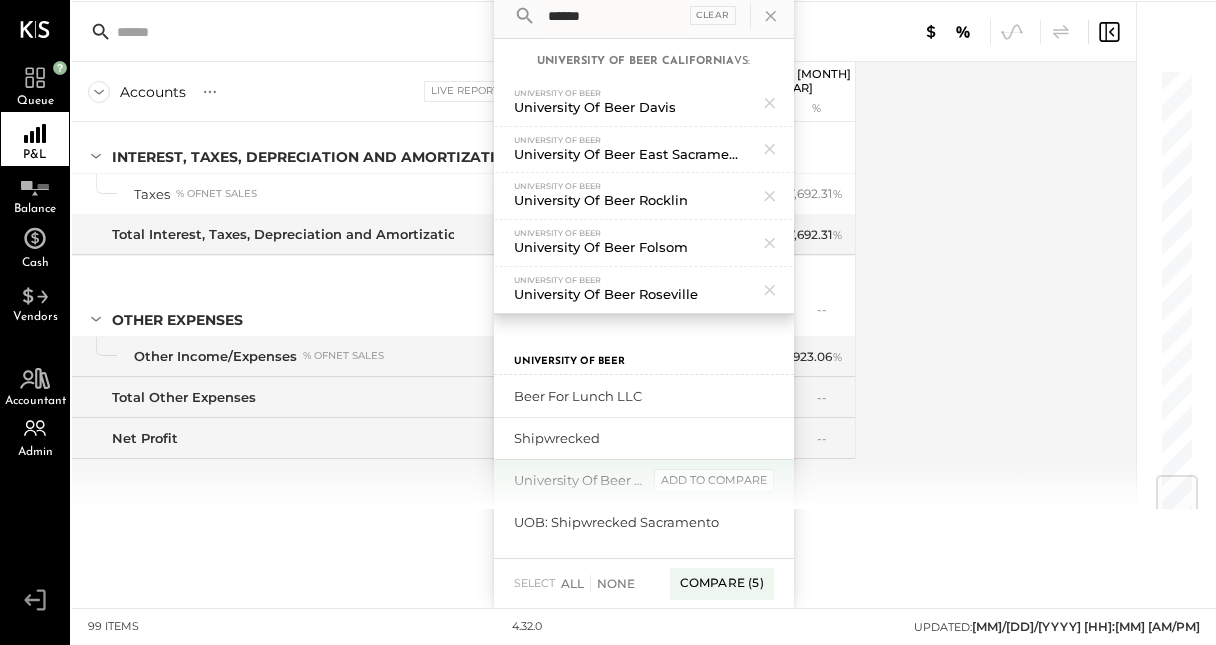 click on "add to compare" at bounding box center (714, 481) 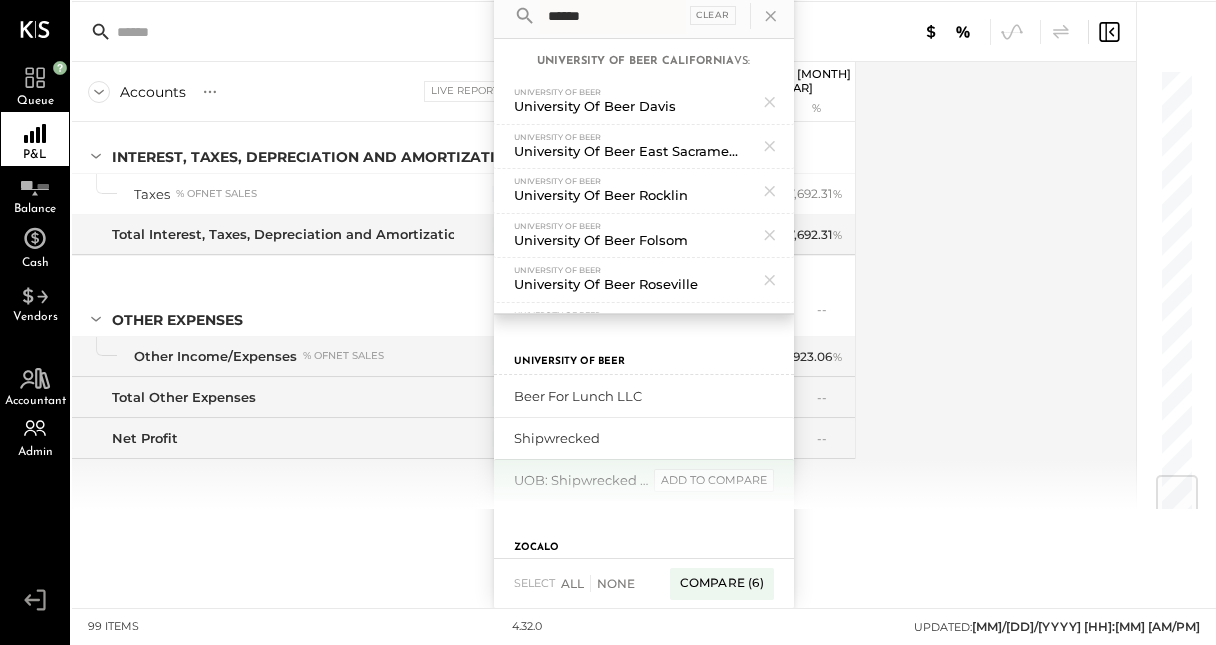 click on "add to compare" at bounding box center (714, 481) 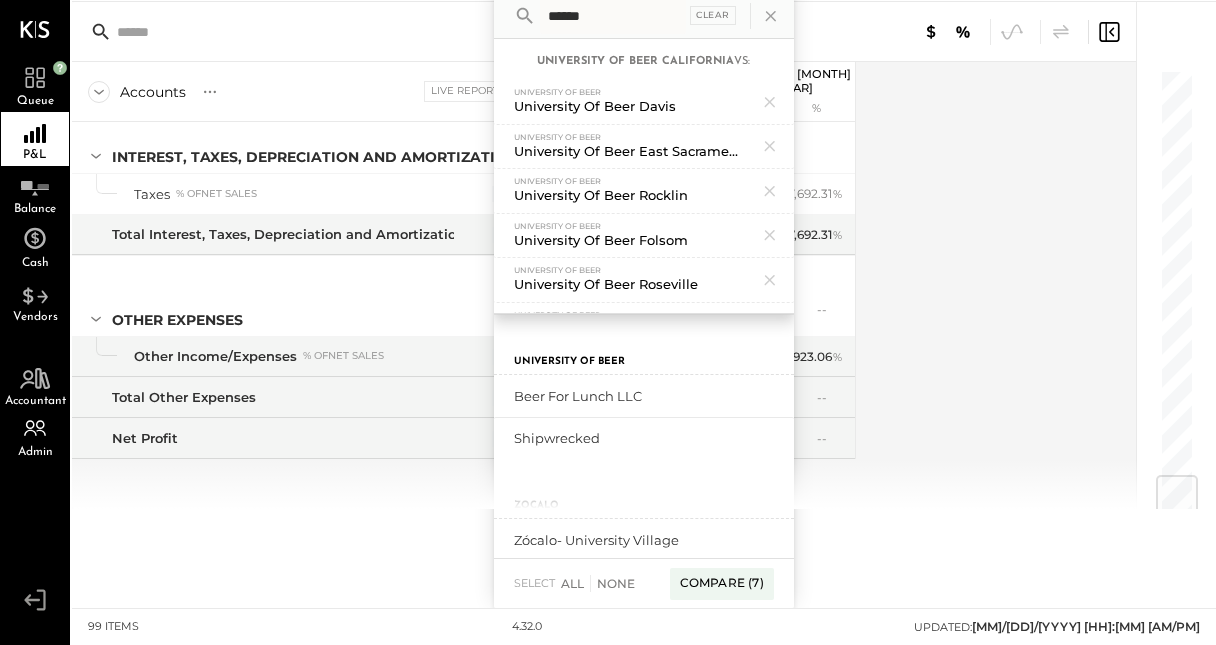 scroll, scrollTop: 102, scrollLeft: 0, axis: vertical 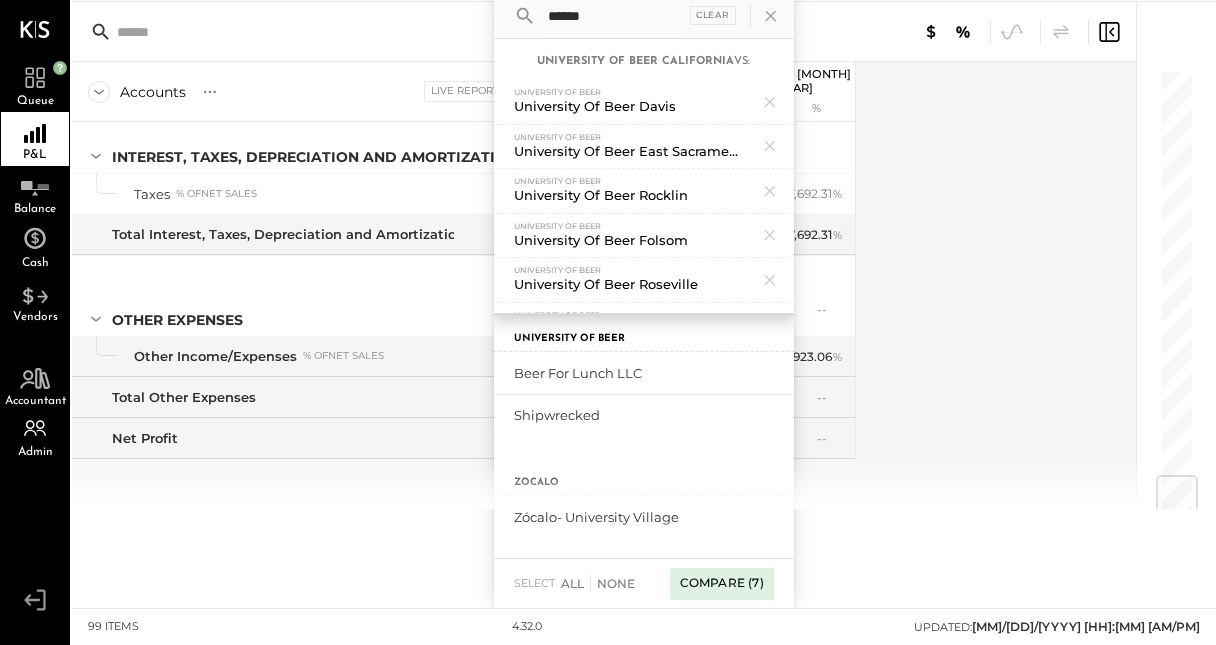 click on "Compare (7)" at bounding box center [722, 584] 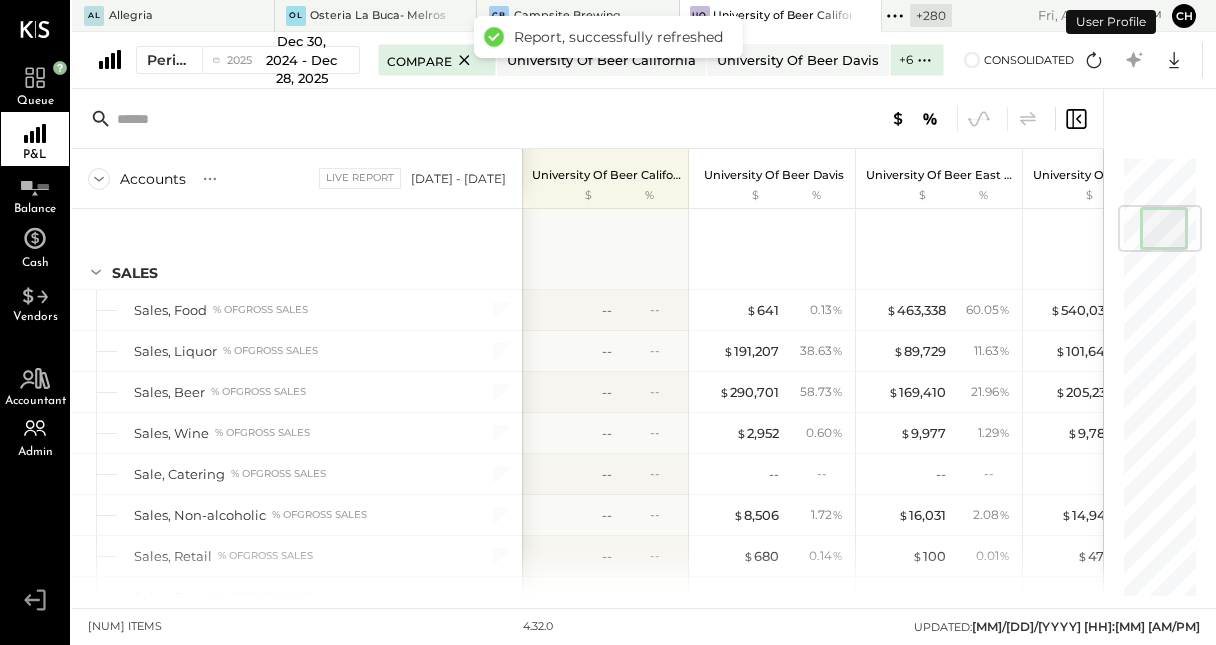 scroll, scrollTop: 420, scrollLeft: 0, axis: vertical 